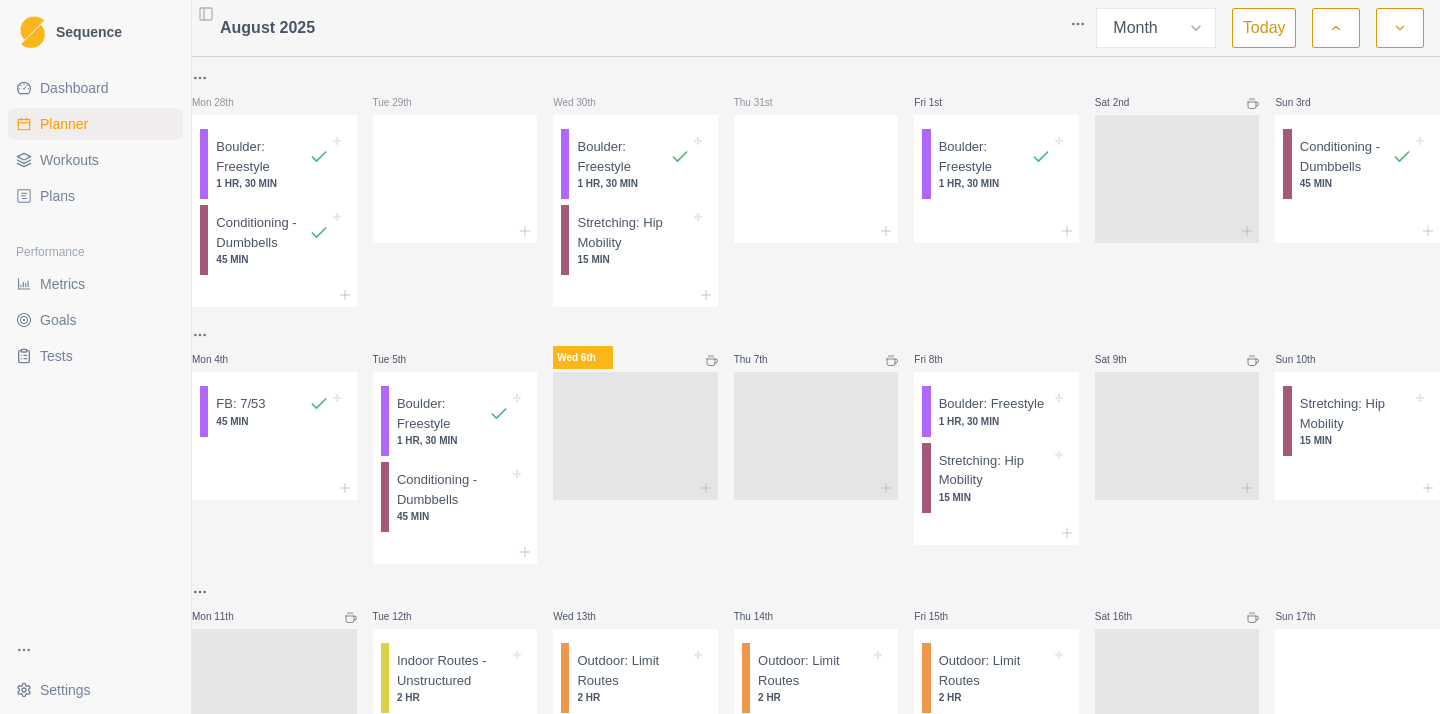 select on "month" 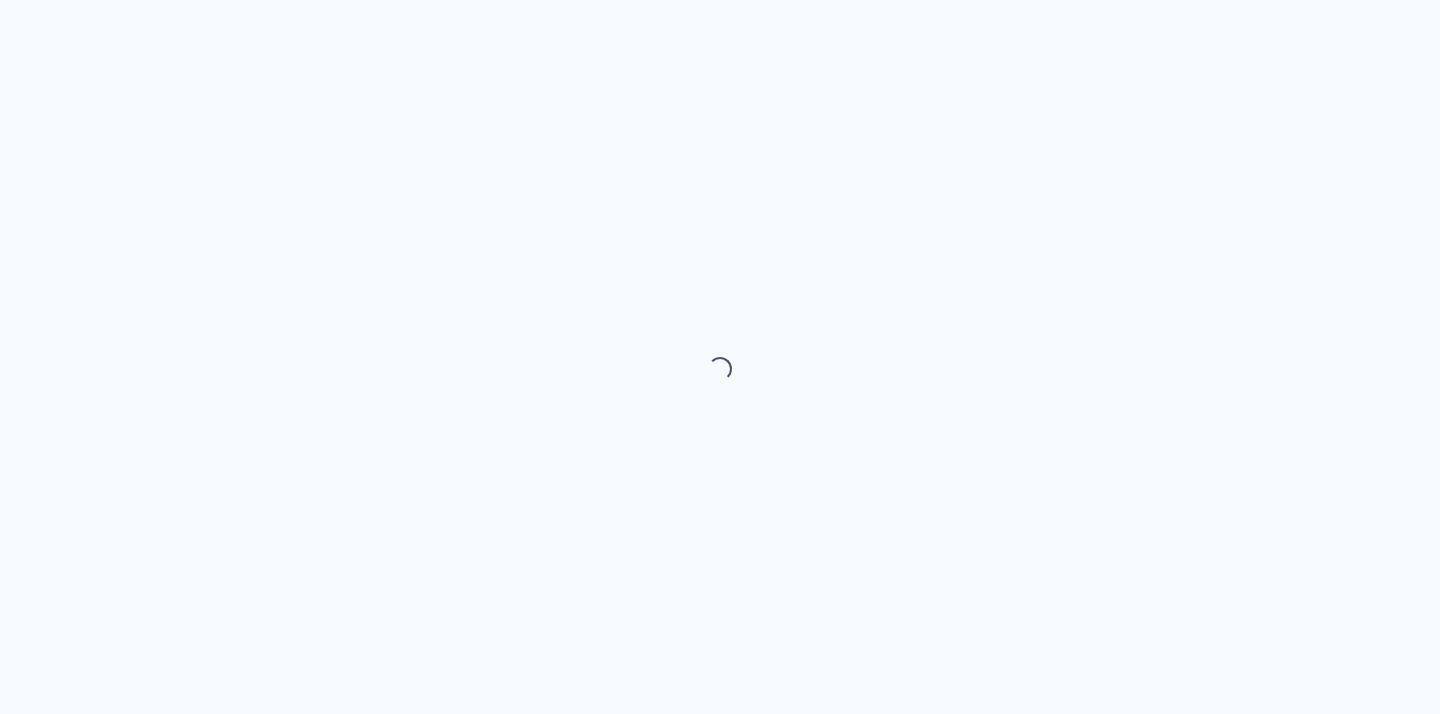 scroll, scrollTop: 0, scrollLeft: 0, axis: both 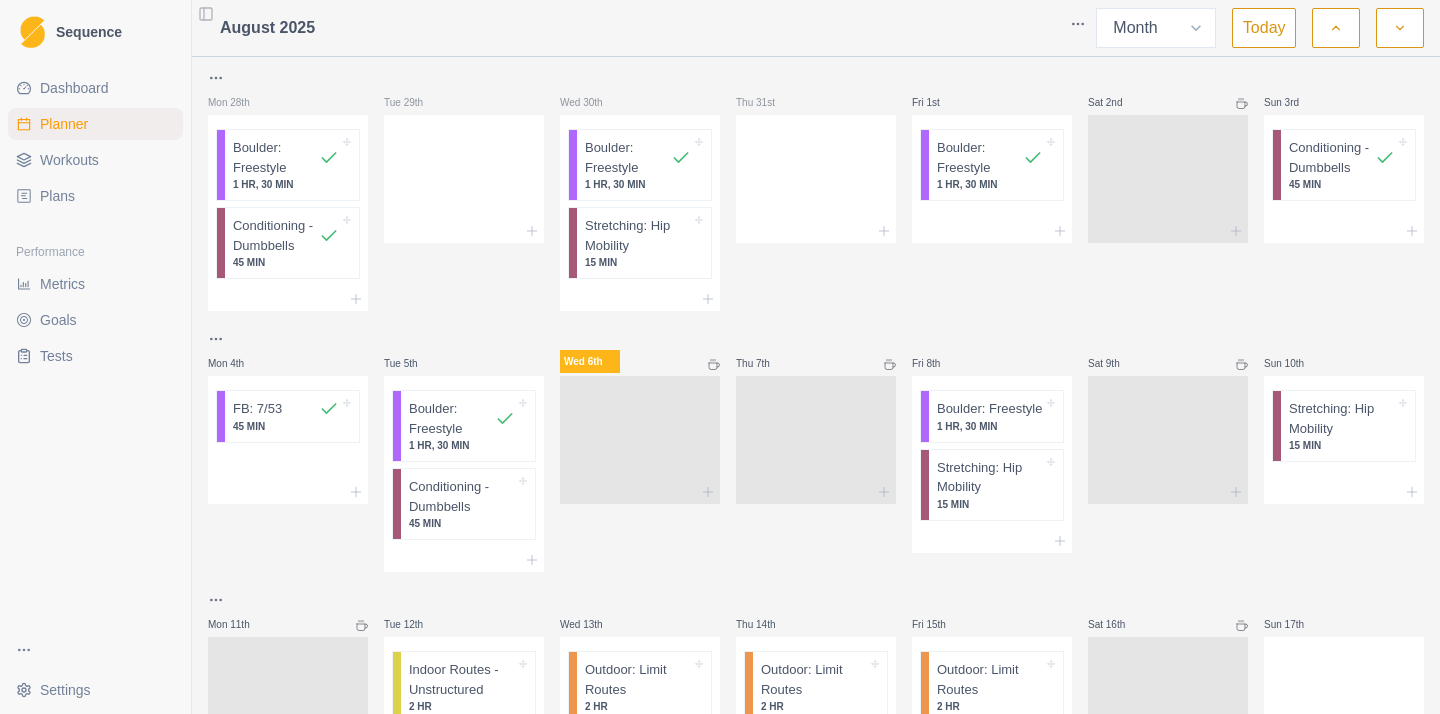 click on "Plans" at bounding box center (57, 196) 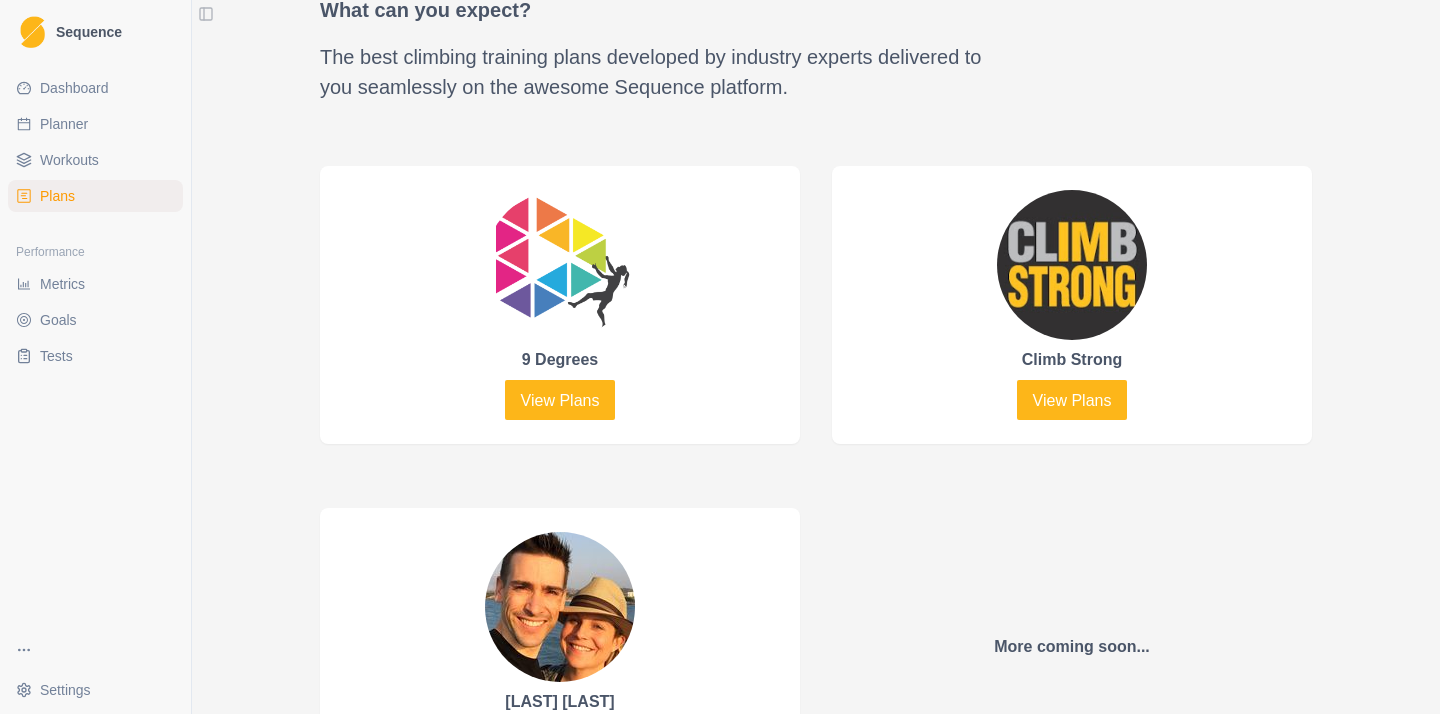 scroll, scrollTop: 875, scrollLeft: 0, axis: vertical 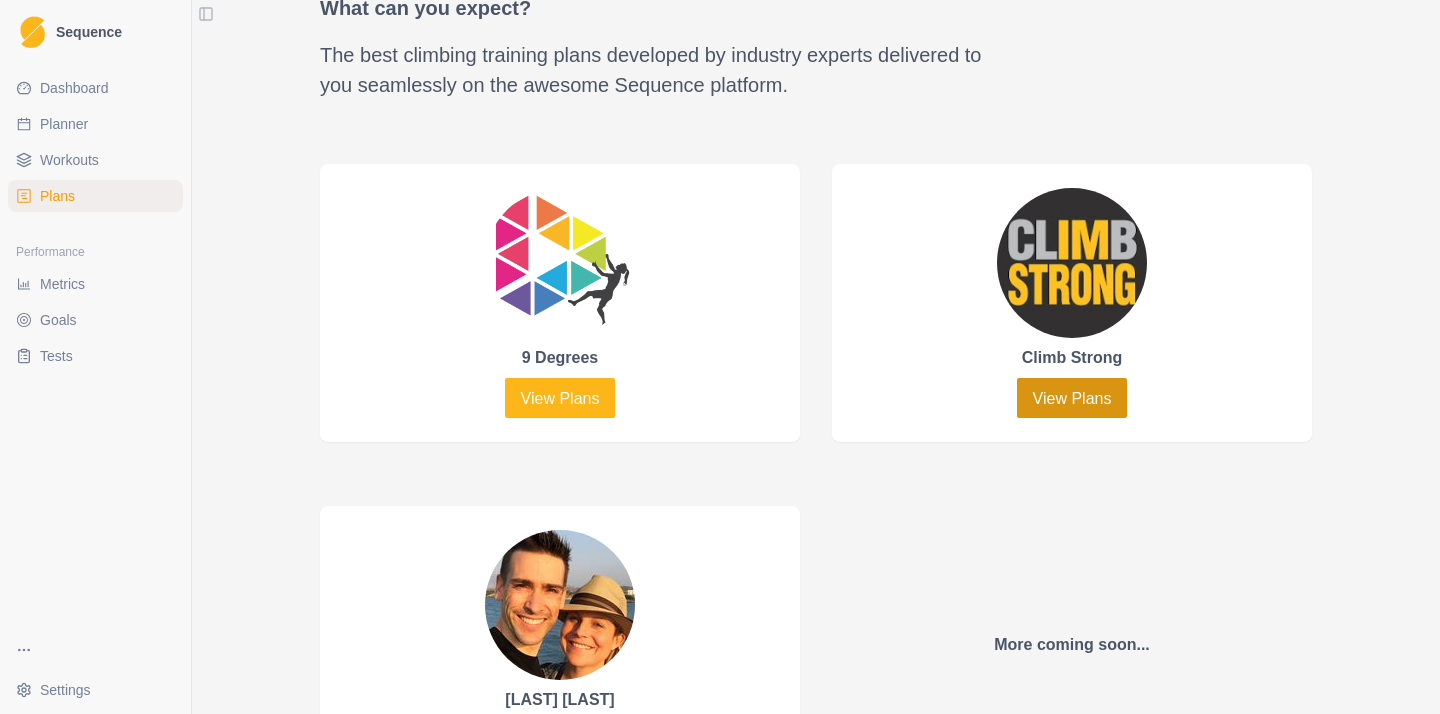 click on "View Plans" at bounding box center (1072, 398) 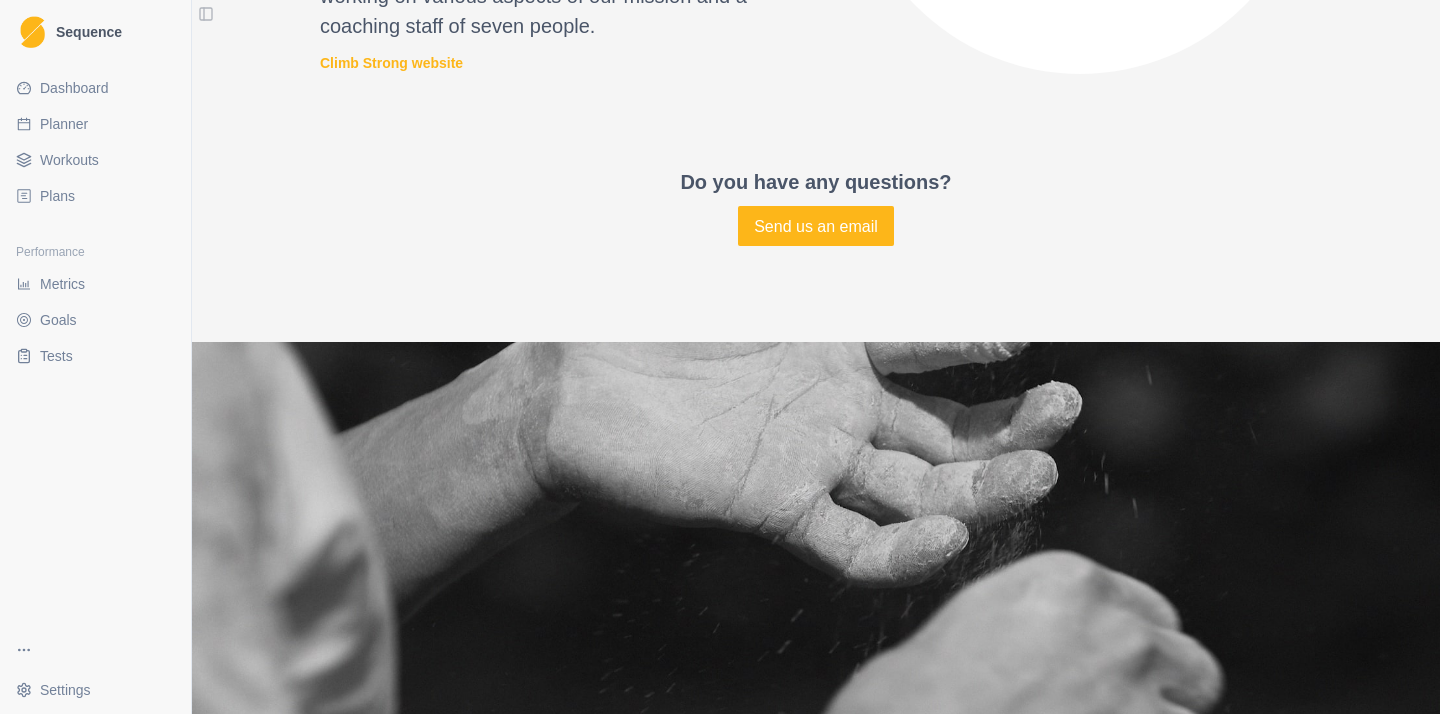 scroll, scrollTop: 2998, scrollLeft: 0, axis: vertical 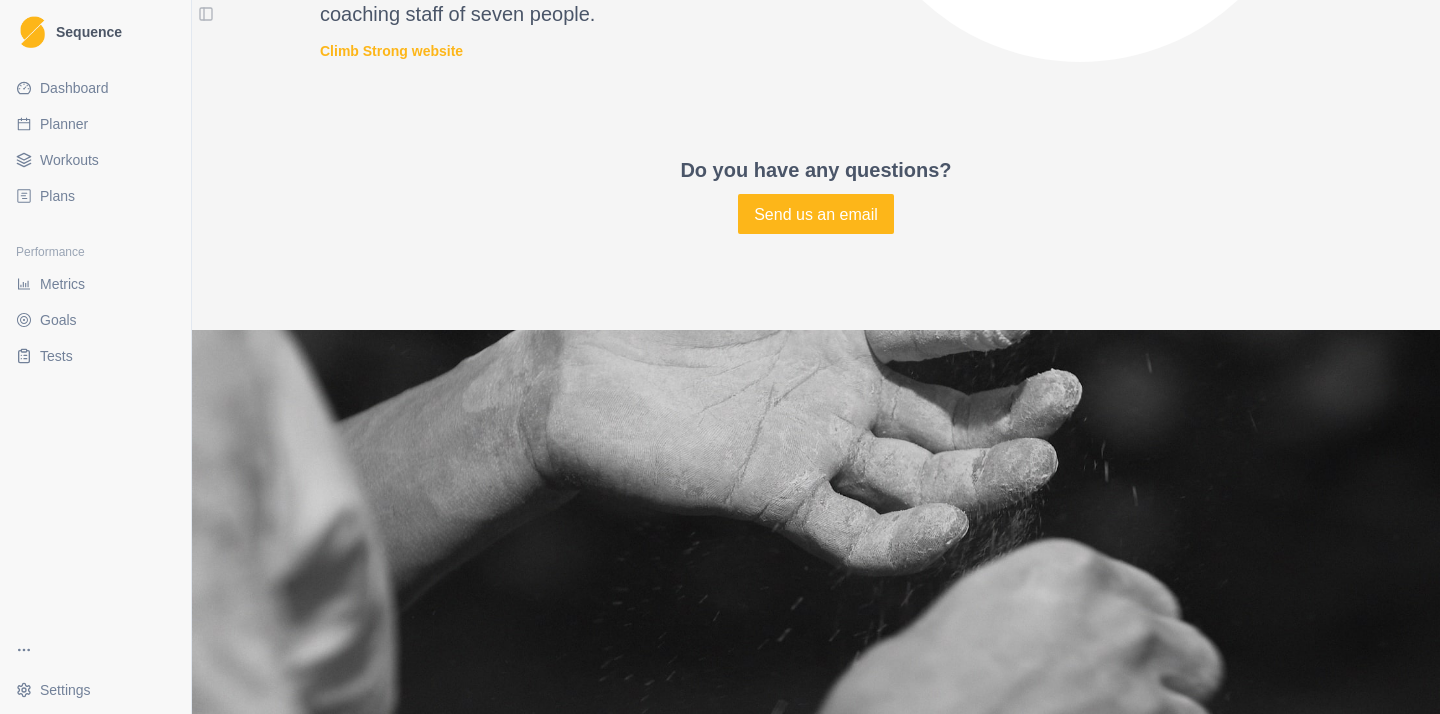 click on "Performance" at bounding box center [95, 252] 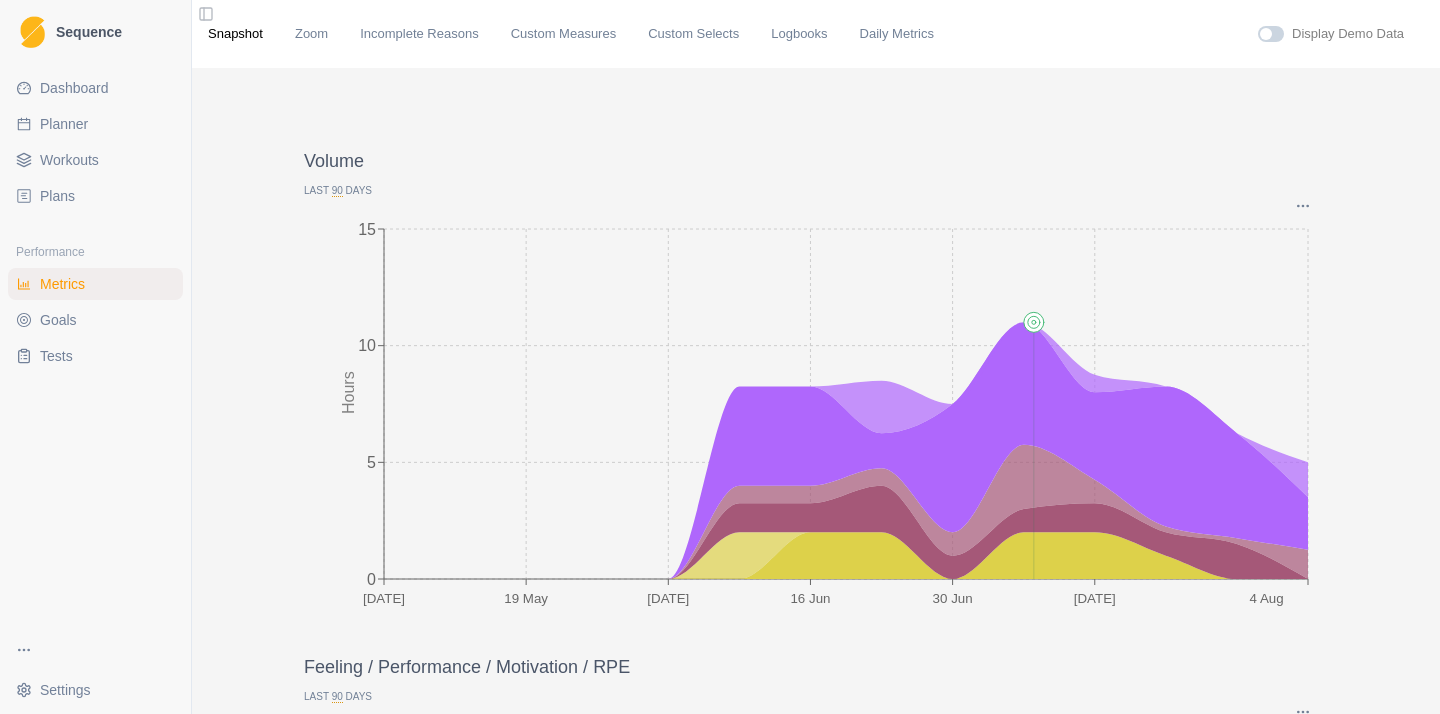 click on "Goals" at bounding box center (58, 320) 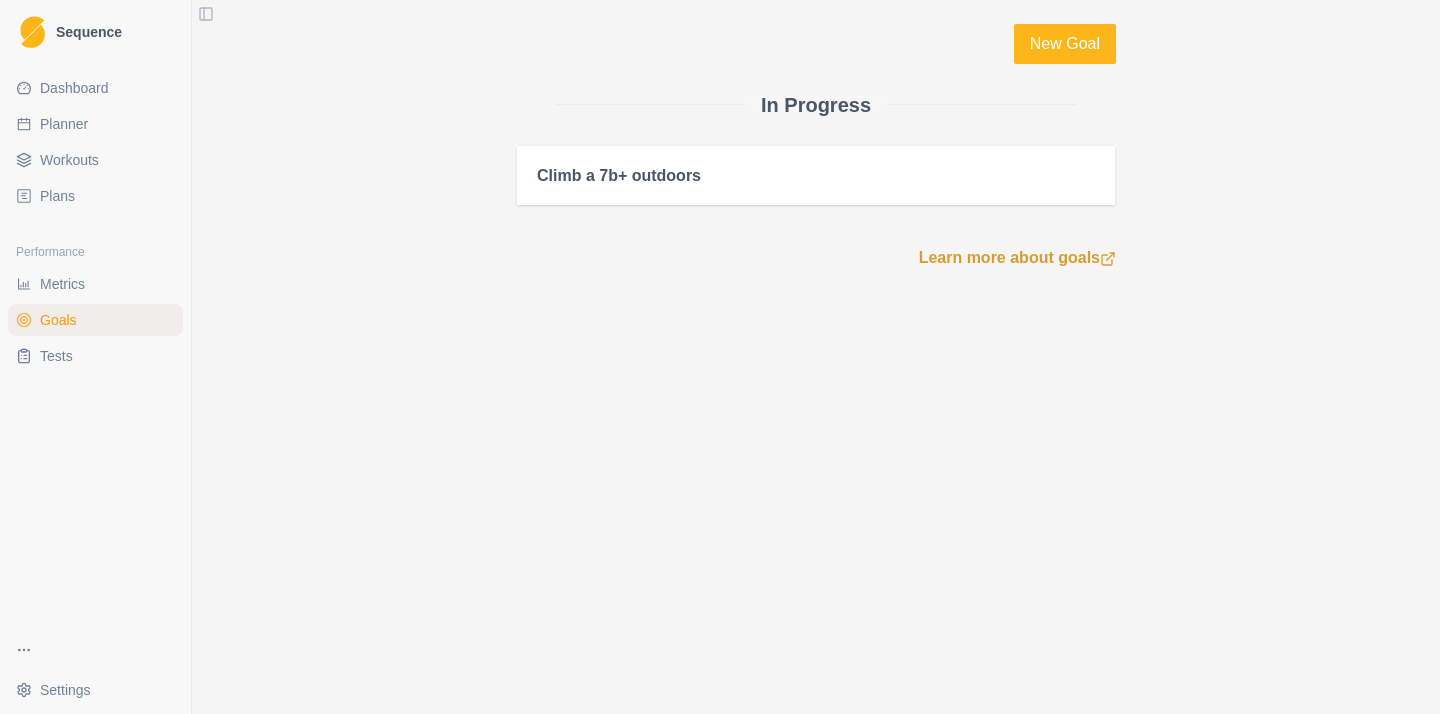 click on "Tests" at bounding box center [56, 356] 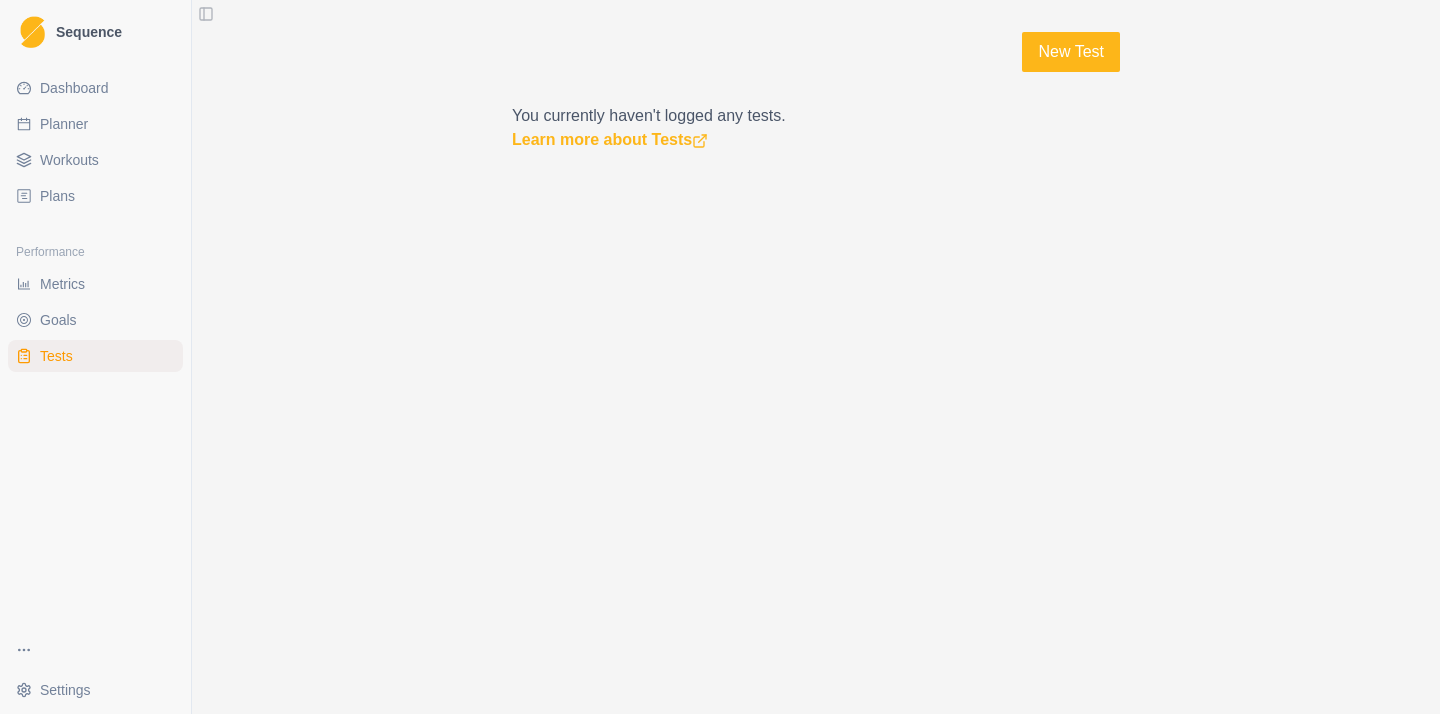 click on "Dashboard" at bounding box center [74, 88] 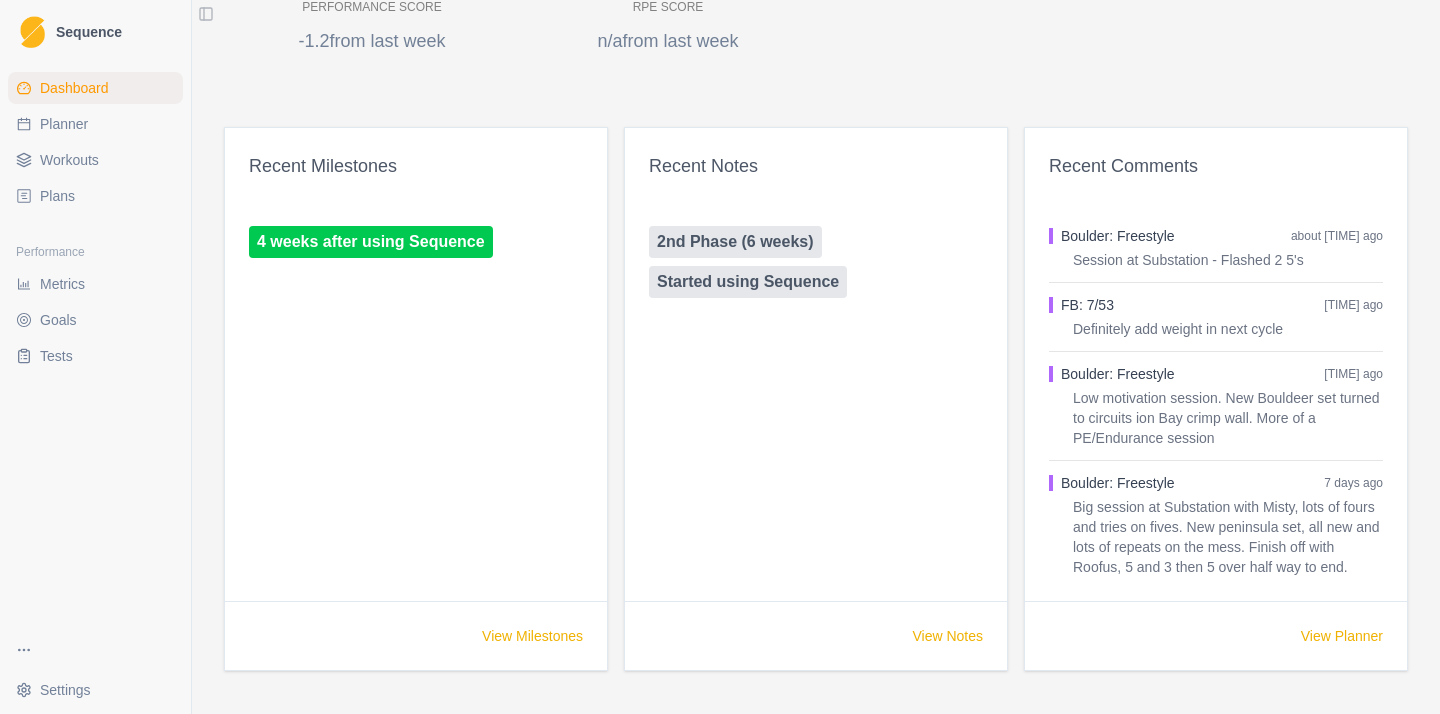 scroll, scrollTop: 1161, scrollLeft: 0, axis: vertical 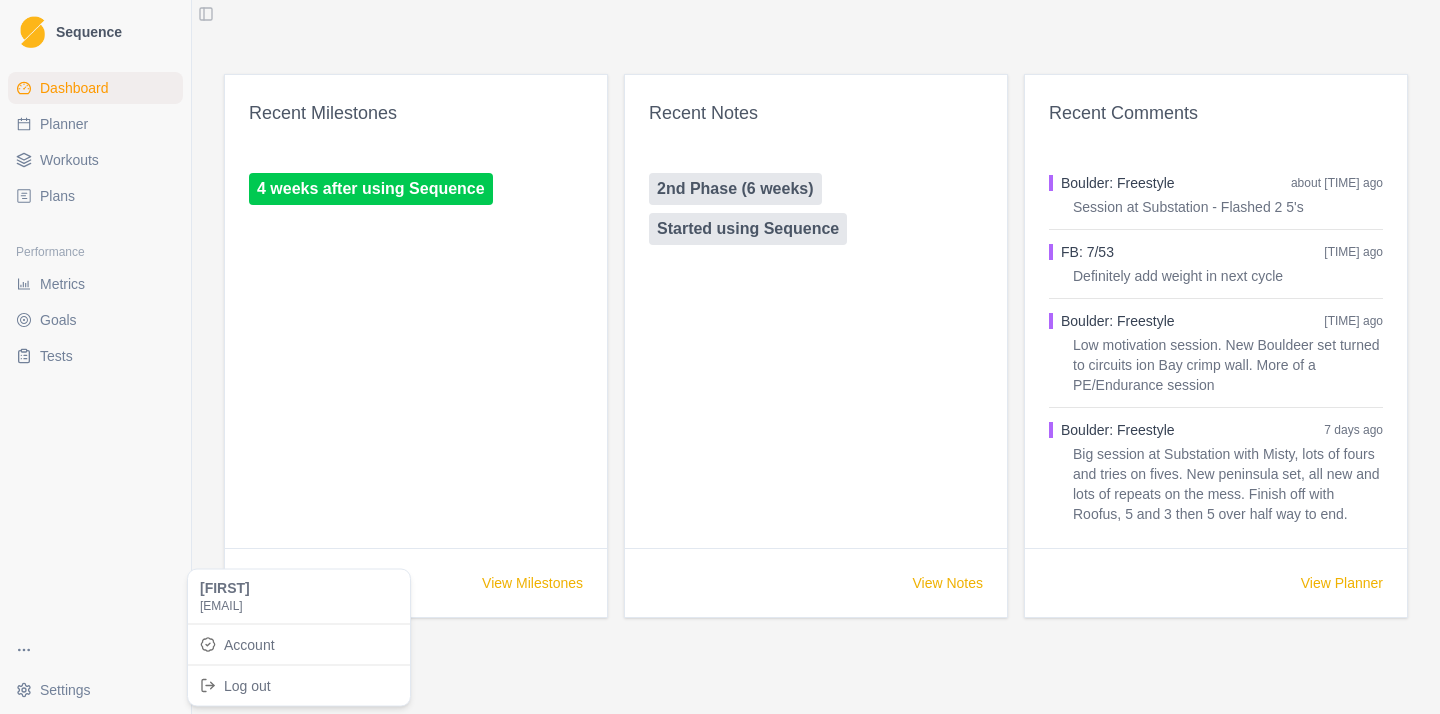 click on "Boulder: Freestyle Strength / Power Stretching: Hip Mobility Conditioning Stretching: Hip Mobility Conditioning Indoor Routes - Unstructured Endurance Stretching: Hip Mobility Conditioning View Planner Goals In Progress Climb a [GRADE] outdoors View Goals Snapshot Last 7 Days Sessions 4 You have completed sessions this past week Feeling 5.7 Felt Score -0.3 from last week Motivation 5.3 Motivation Score -2.2 from last week Performance 6.3 Performance Score -1.2 from last week RPE n/a RPE Score n/a from last week Session Breakdown time total 0 0.5 1 1.5 2 2.5 3 3.5 4 Hours Strength / Power Conditioning 4.5 Hours -3.8 from last week 0 Days on Rock 3 Rest days Recent Milestones 4 weeks after using Sequence View Milestones Recent Notes 2nd Phase (6 weeks) Started using Sequence View Notes Recent Comments Boulder: Freestyle about [TIME] ago FB: 7/53 [TIME] ago [TIME] ago" at bounding box center (720, 357) 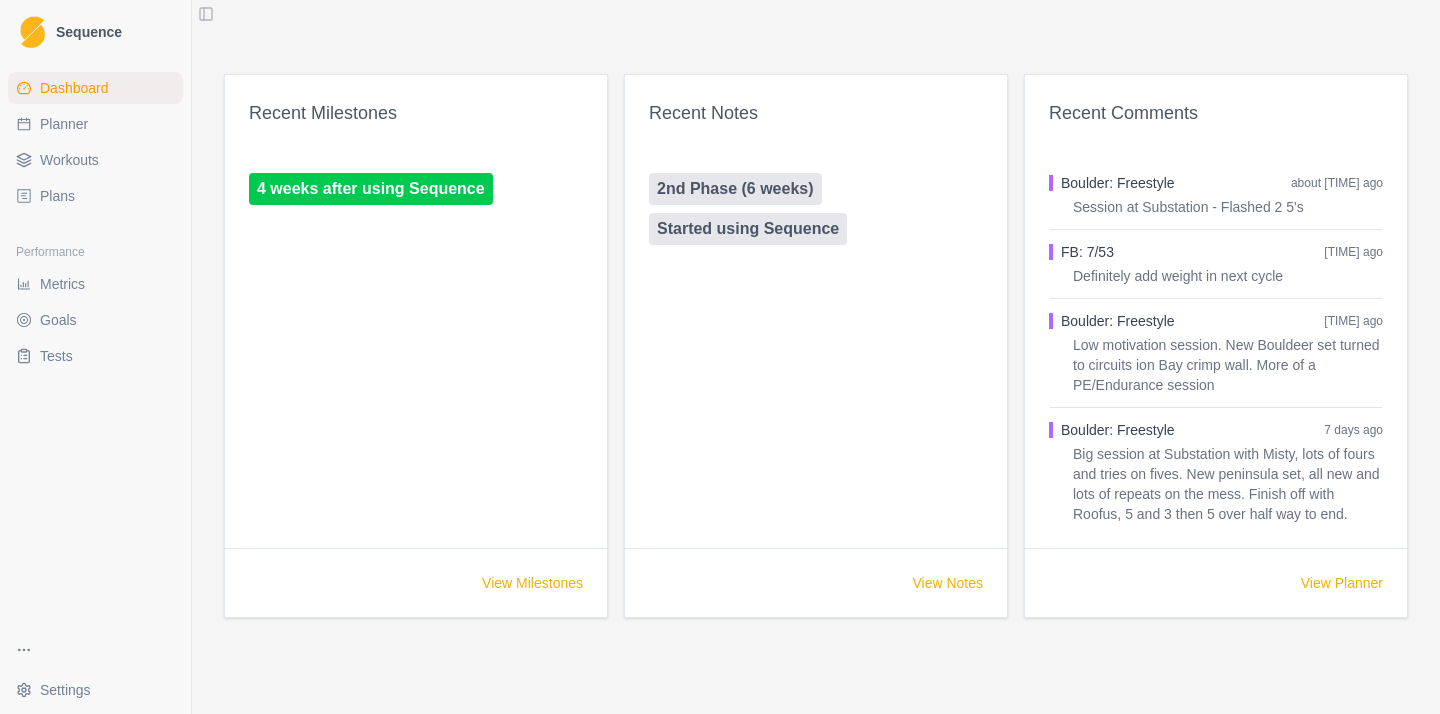 click on "Boulder: Freestyle Strength / Power Stretching: Hip Mobility Conditioning Stretching: Hip Mobility Conditioning Indoor Routes - Unstructured Endurance Stretching: Hip Mobility Conditioning View Planner Goals In Progress Climb a [GRADE] outdoors View Goals Snapshot Last 7 Days Sessions 4 You have completed sessions this past week Feeling 5.7 Felt Score -0.3 from last week Motivation 5.3 Motivation Score -2.2 from last week Performance 6.3 Performance Score -1.2 from last week RPE n/a RPE Score n/a from last week Session Breakdown time total 0 0.5 1 1.5 2 2.5 3 3.5 4 Hours Strength / Power Conditioning 4.5 Hours -3.8 from last week 0 Days on Rock 3 Rest days Recent Milestones 4 weeks after using Sequence View Milestones Recent Notes 2nd Phase (6 weeks) Started using Sequence View Notes Recent Comments Boulder: Freestyle about [TIME] ago FB: 7/53 [TIME] ago [TIME] ago" at bounding box center (720, 357) 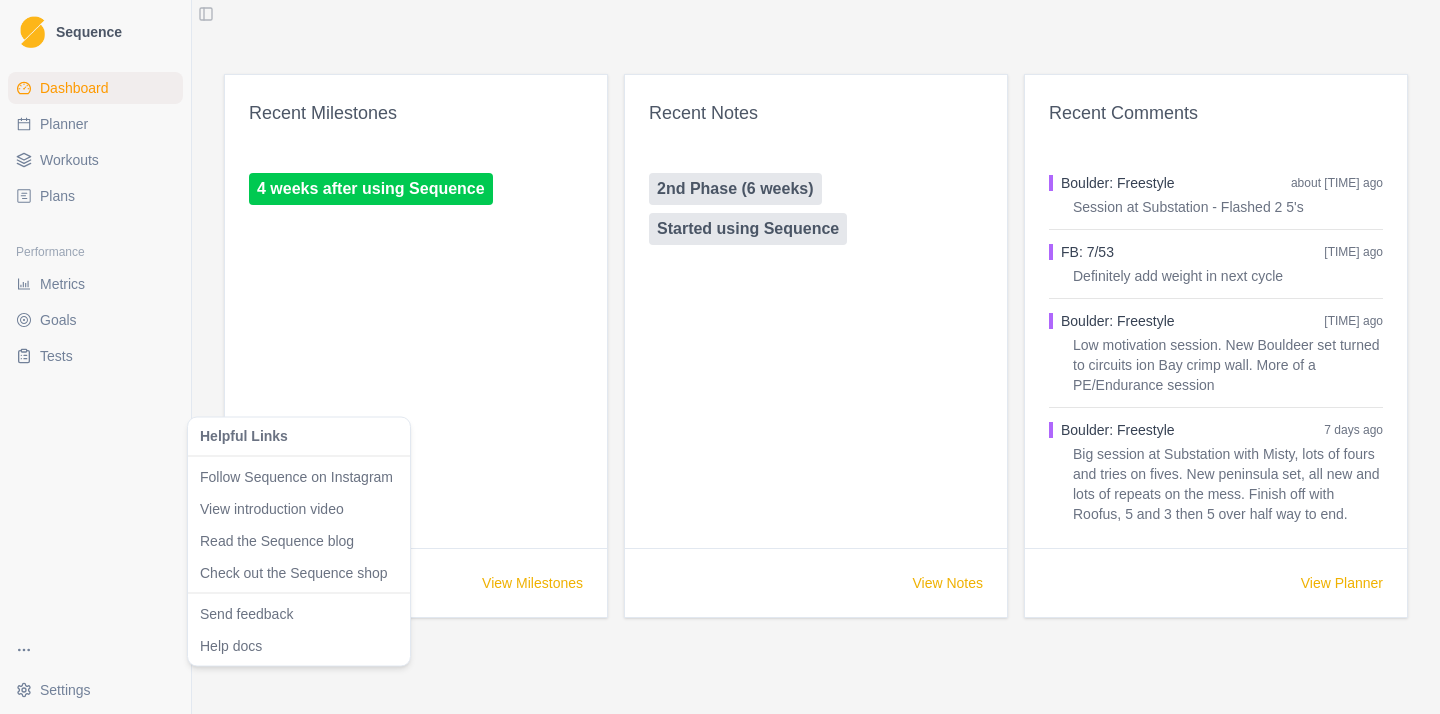 click on "Boulder: Freestyle Strength / Power Stretching: Hip Mobility Conditioning Stretching: Hip Mobility Conditioning Indoor Routes - Unstructured Endurance Stretching: Hip Mobility Conditioning View Planner Goals In Progress Climb a [GRADE] outdoors View Goals Snapshot Last 7 Days Sessions 4 You have completed sessions this past week Feeling 5.7 Felt Score -0.3 from last week Motivation 5.3 Motivation Score -2.2 from last week Performance 6.3 Performance Score -1.2 from last week RPE n/a RPE Score n/a from last week Session Breakdown time total 0 0.5 1 1.5 2 2.5 3 3.5 4 Hours Strength / Power Conditioning 4.5 Hours -3.8 from last week 0 Days on Rock 3 Rest days Recent Milestones 4 weeks after using Sequence View Milestones Recent Notes 2nd Phase (6 weeks) Started using Sequence View Notes Recent Comments Boulder: Freestyle about [TIME] ago FB: 7/53 [TIME] ago [TIME] ago" at bounding box center (720, 357) 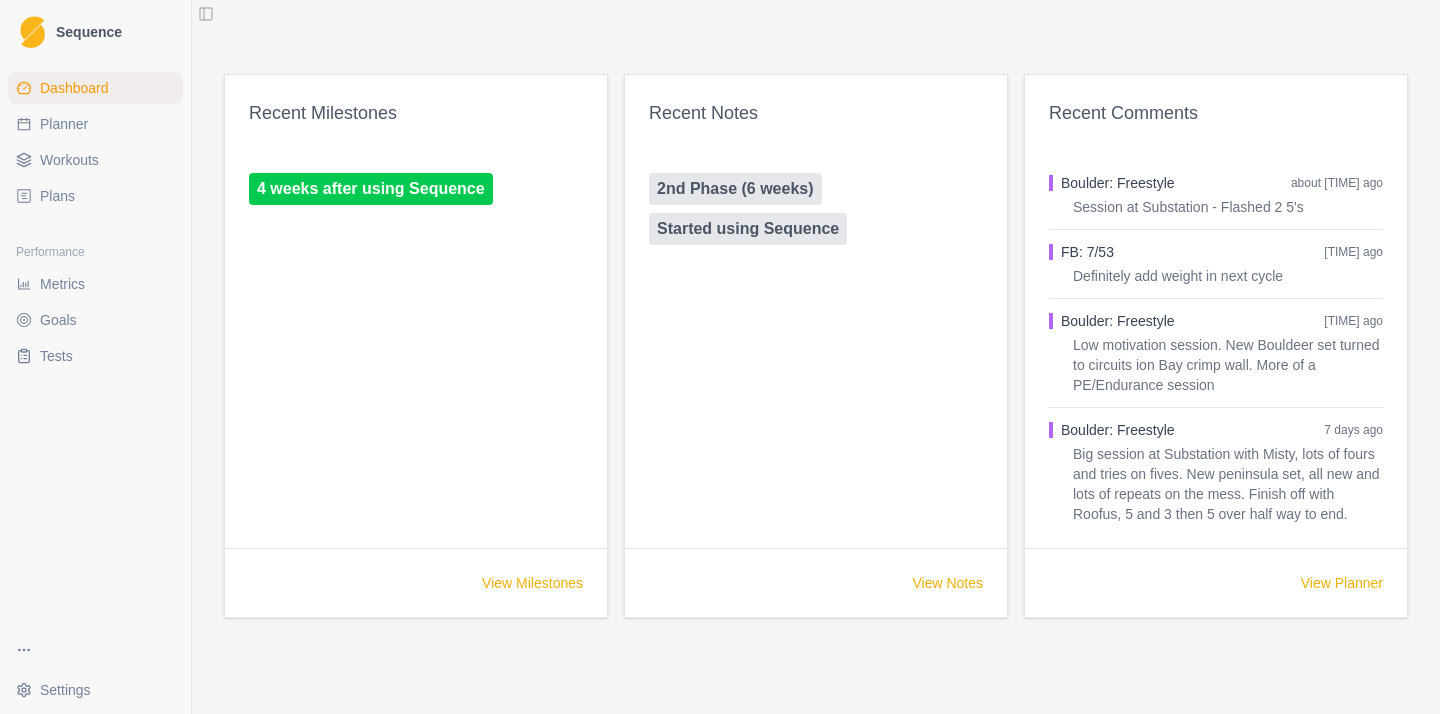 click on "Toggle Sidebar" at bounding box center [206, 14] 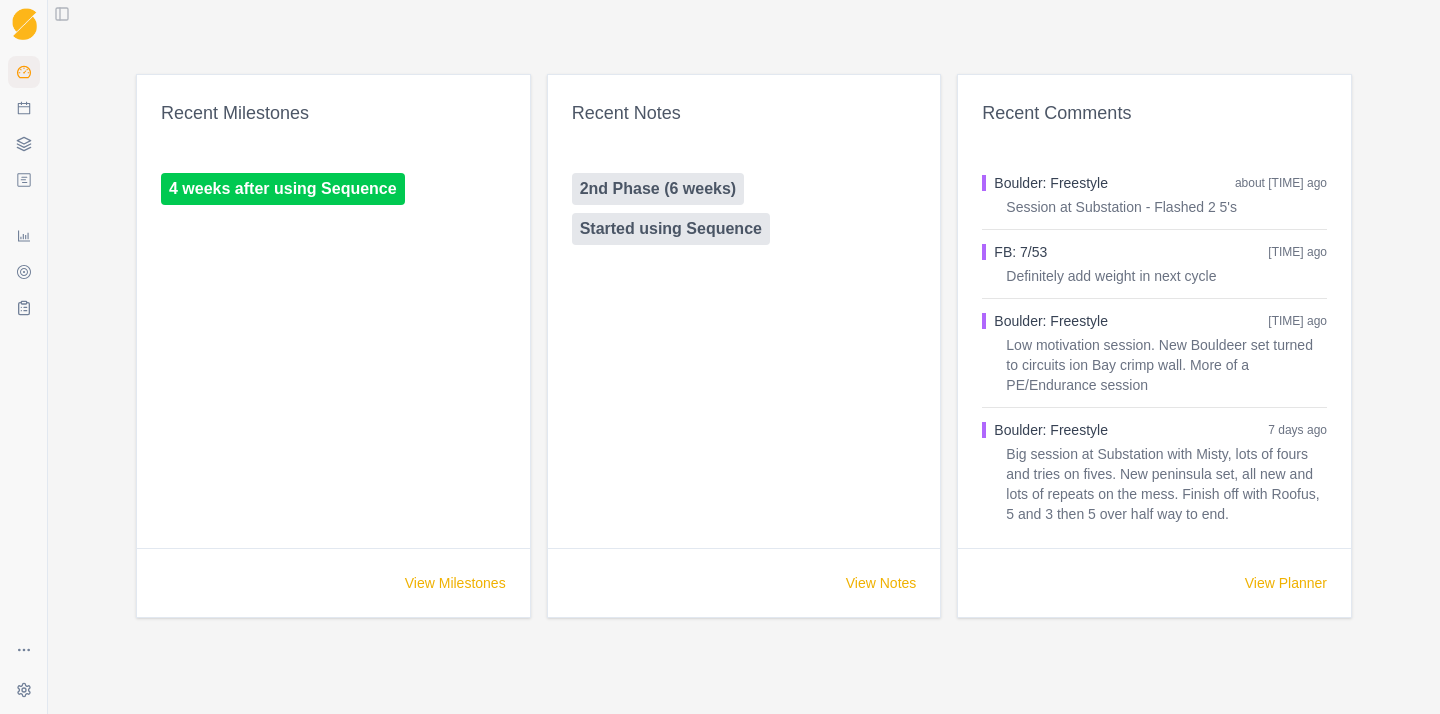 scroll, scrollTop: 1141, scrollLeft: 0, axis: vertical 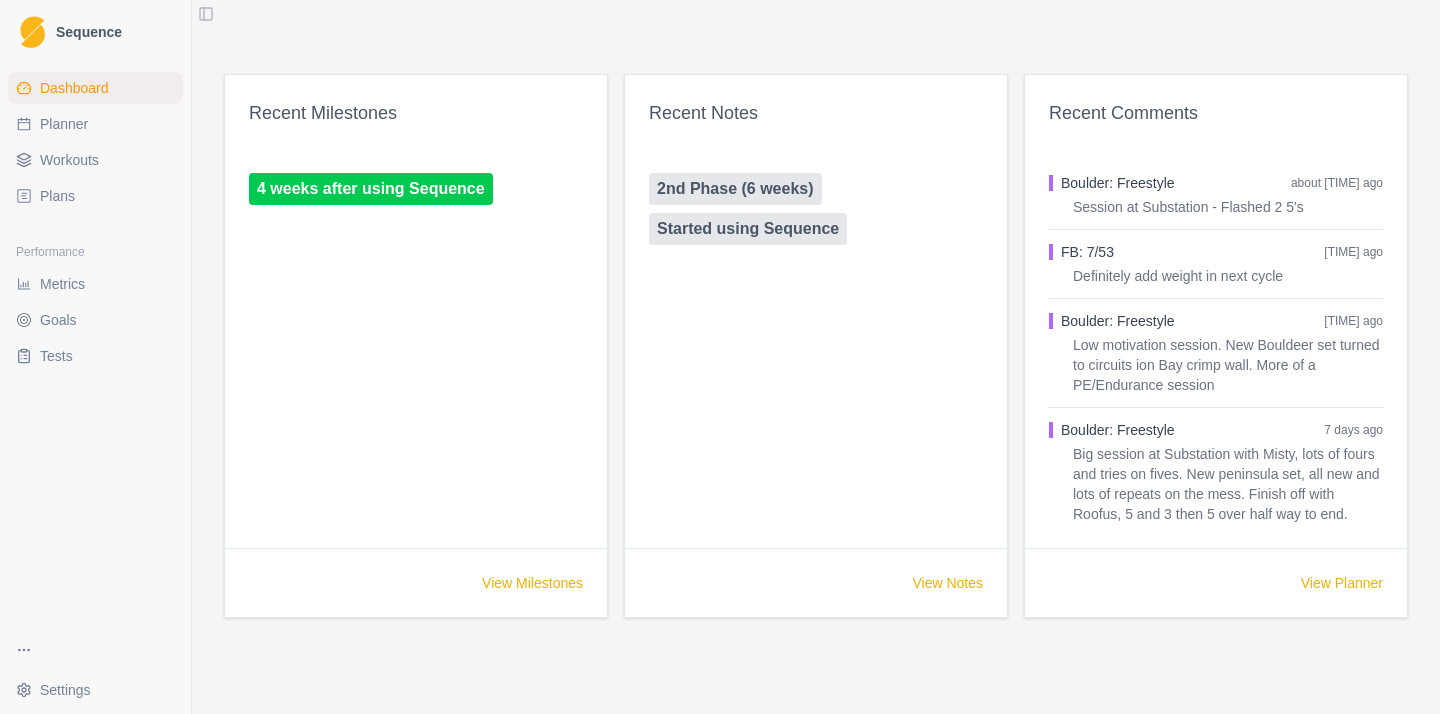 click on "Planner" at bounding box center (95, 124) 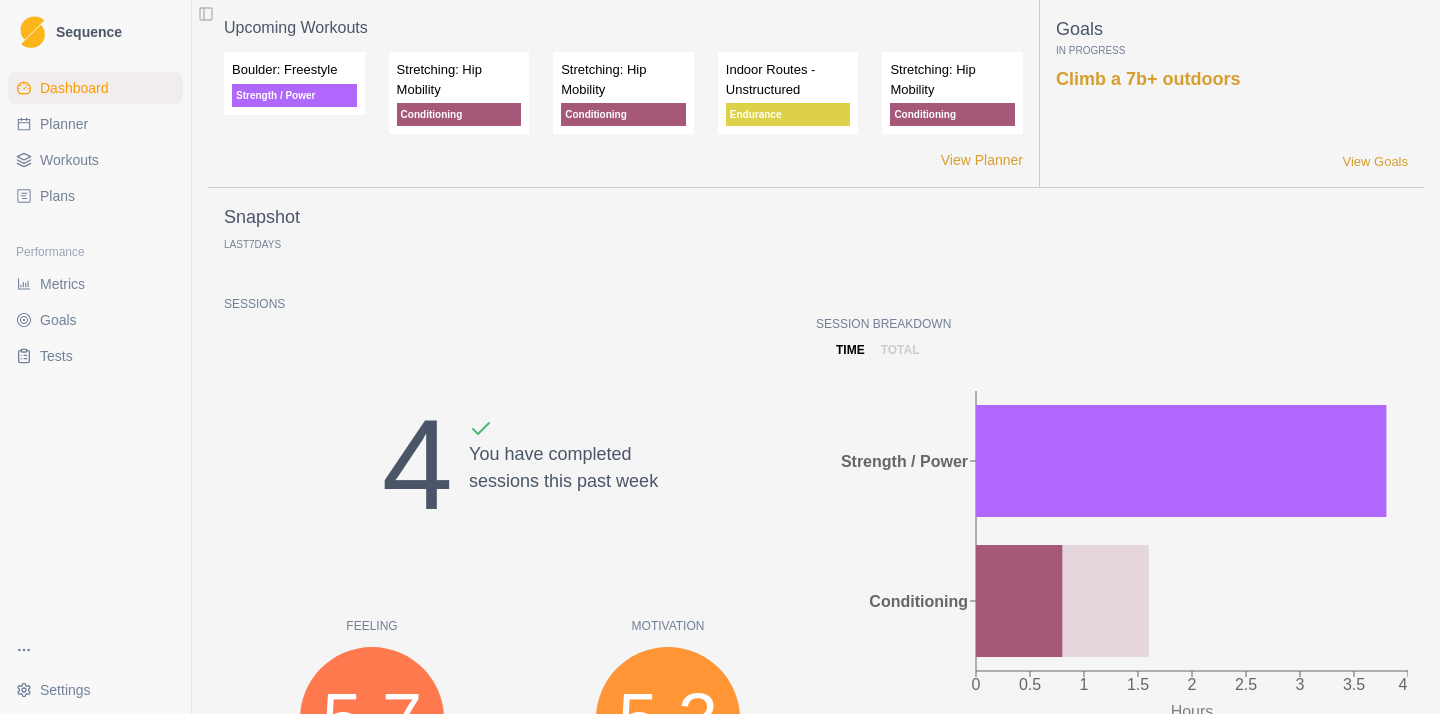 select on "month" 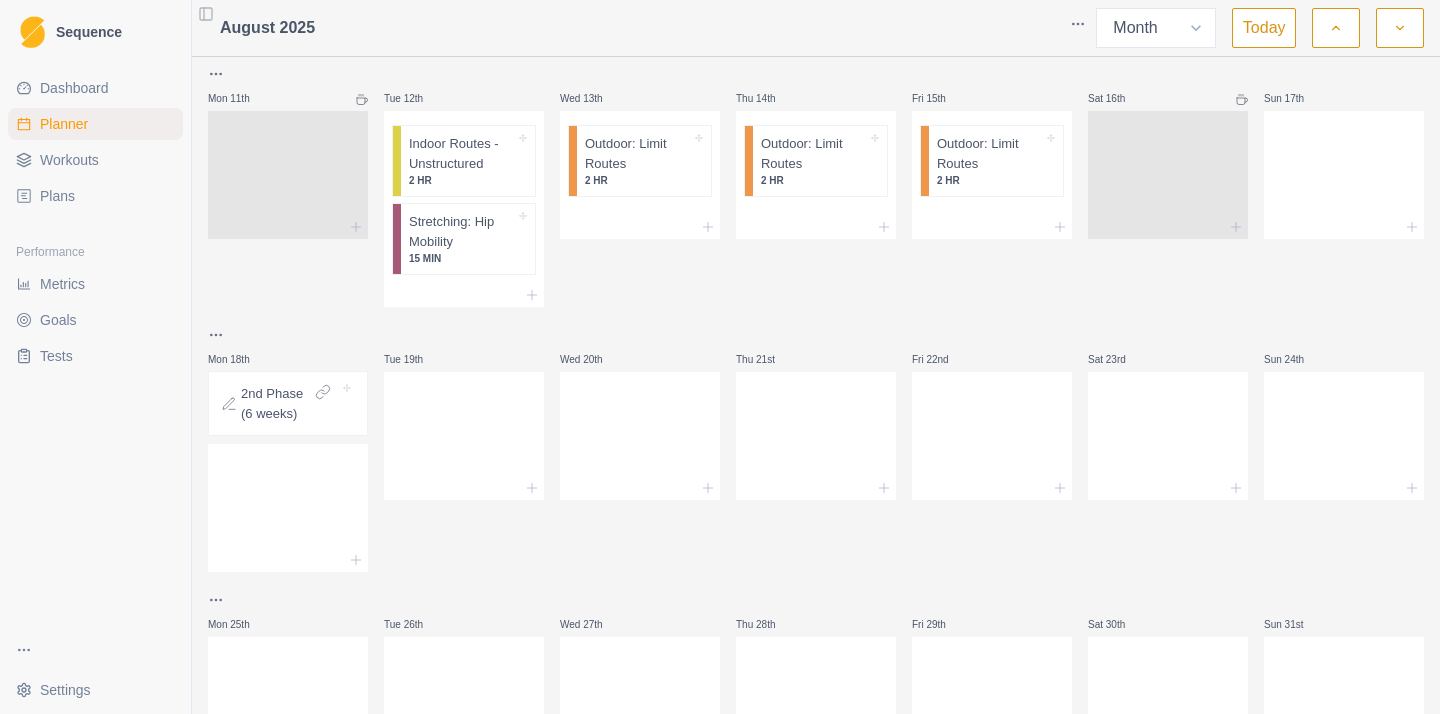 scroll, scrollTop: 522, scrollLeft: 0, axis: vertical 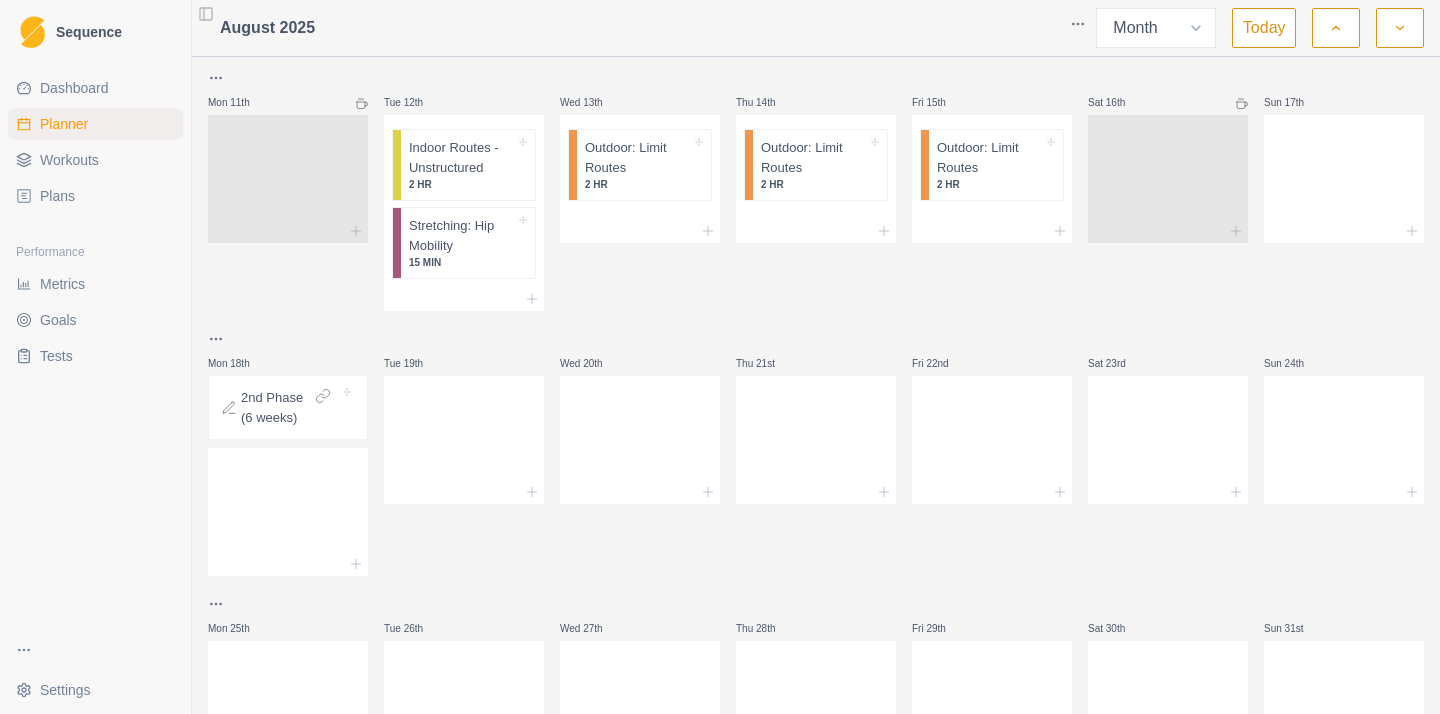 click on "Tests" at bounding box center (95, 356) 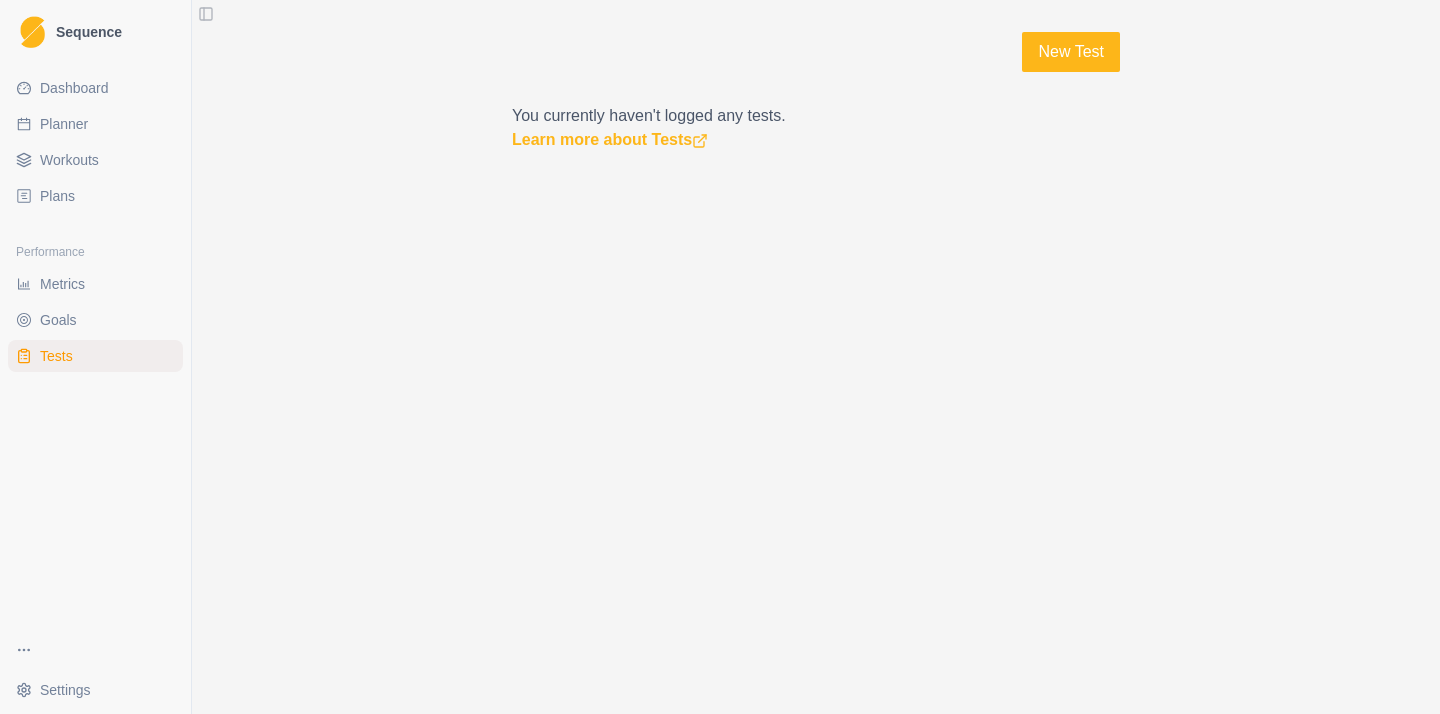 click on "Goals" at bounding box center (95, 320) 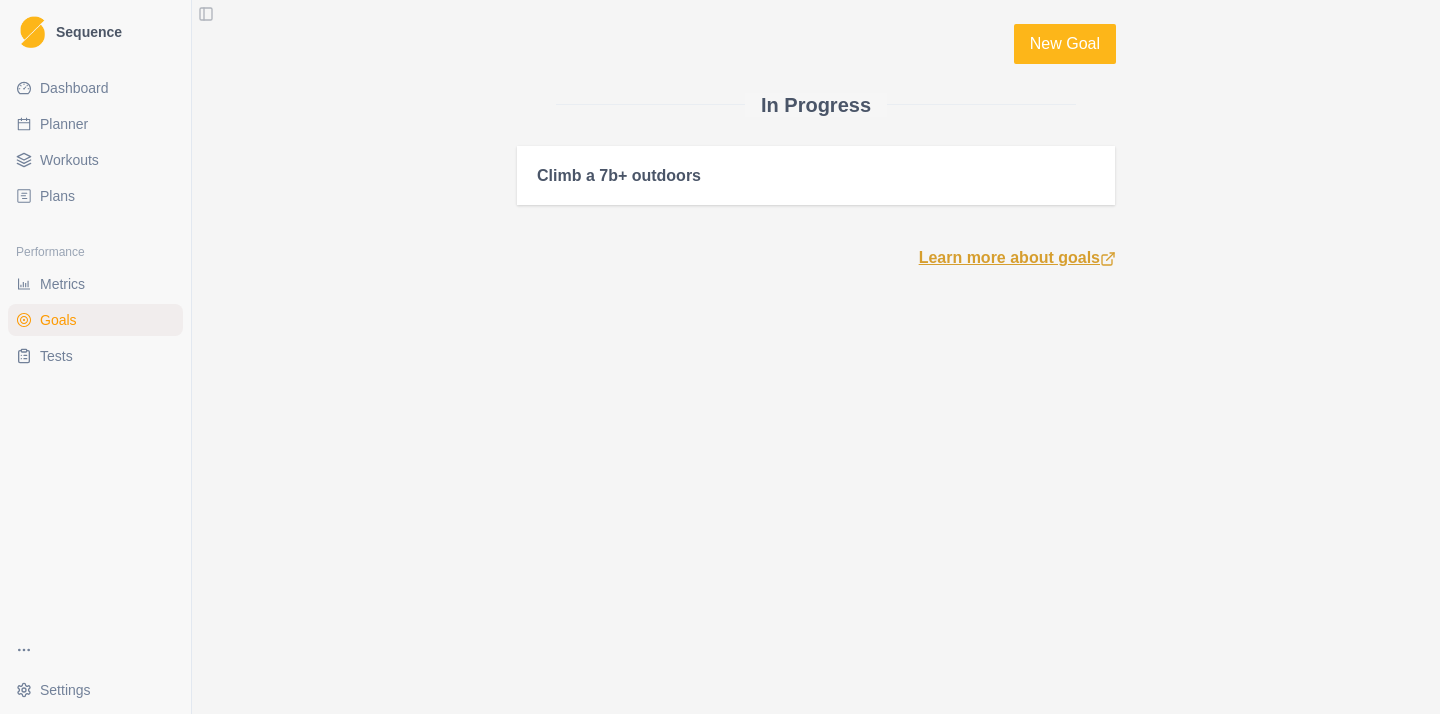 click on "Learn more about goals" at bounding box center [1017, 258] 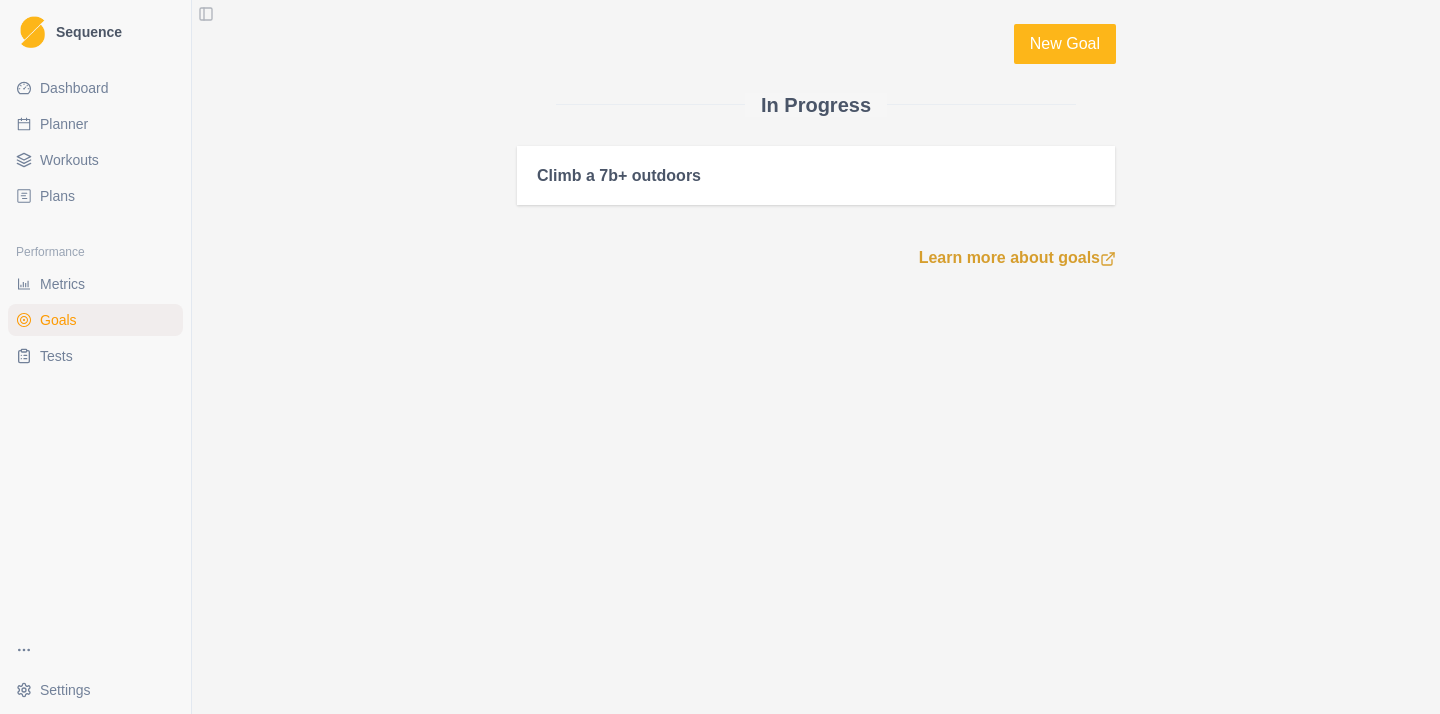 click on "Workouts" at bounding box center (69, 160) 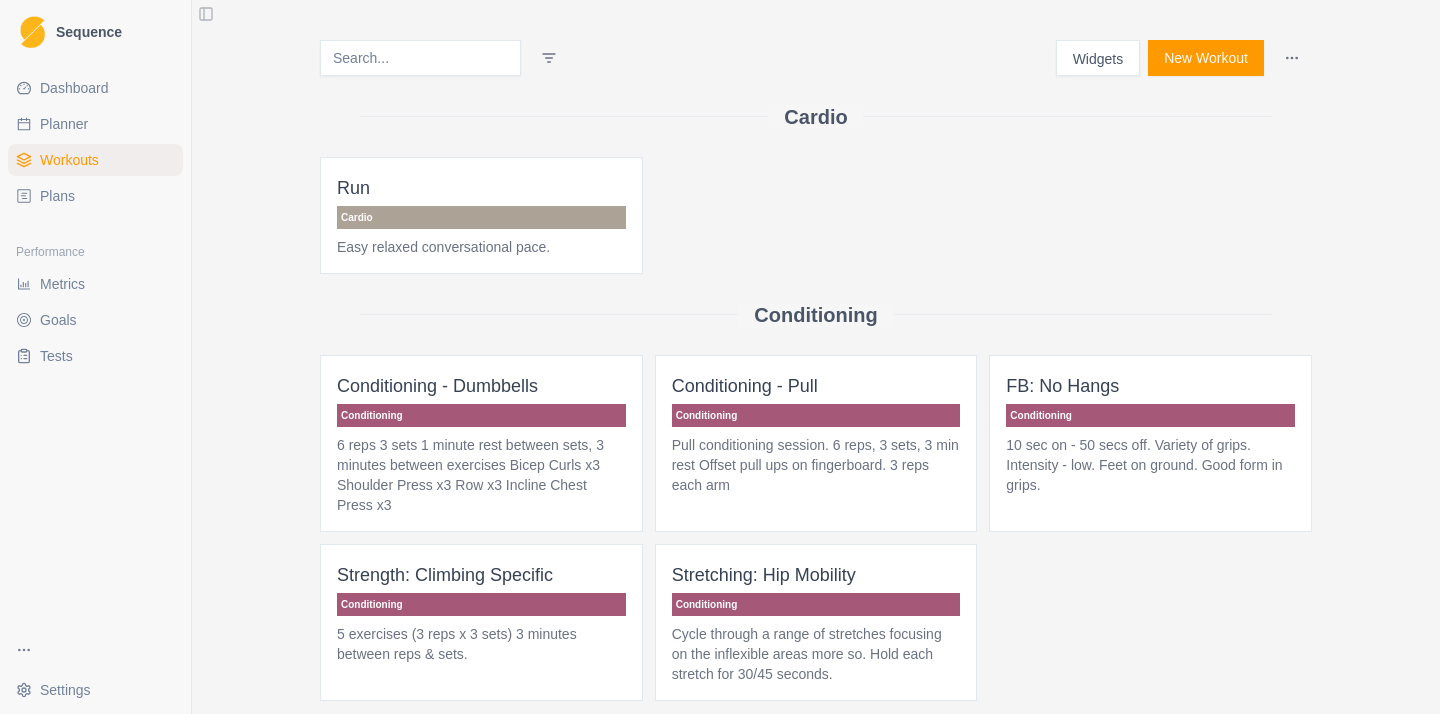 click on "Planner" at bounding box center (95, 124) 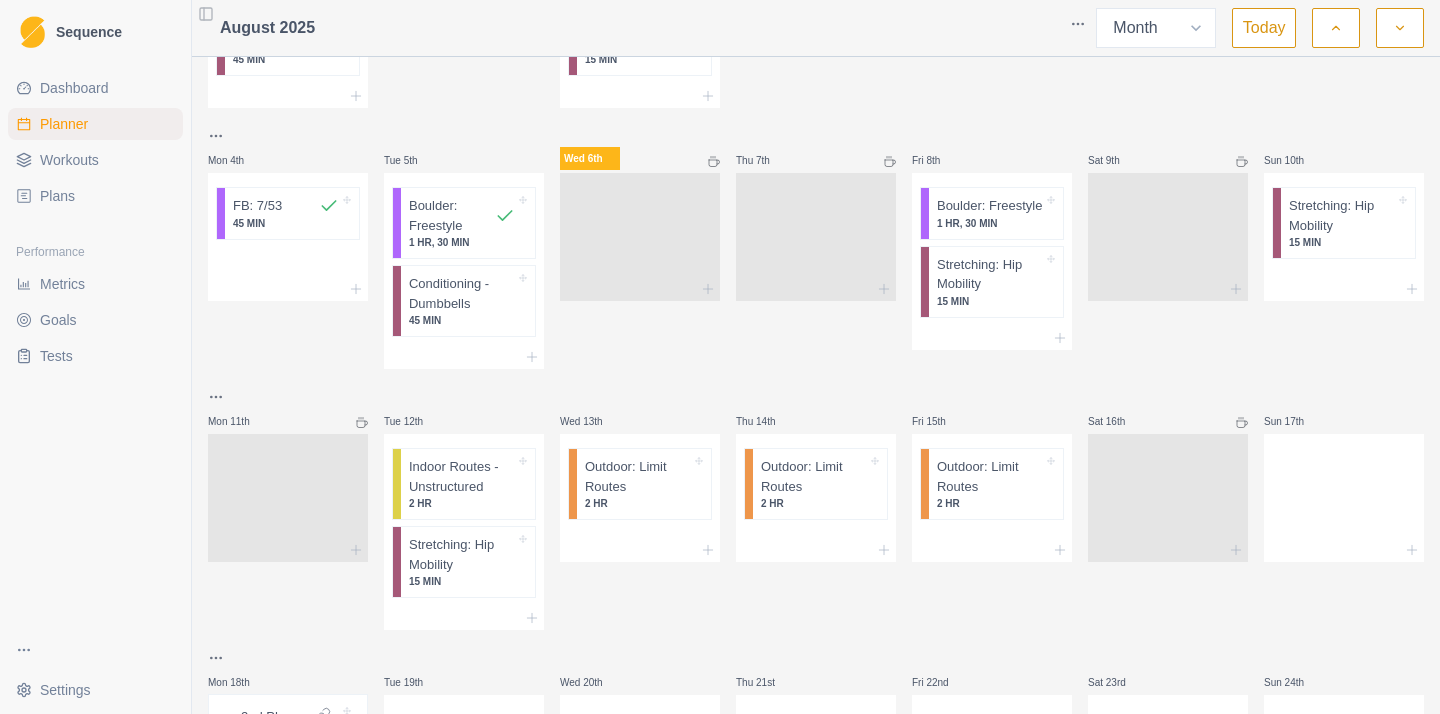 scroll, scrollTop: 236, scrollLeft: 0, axis: vertical 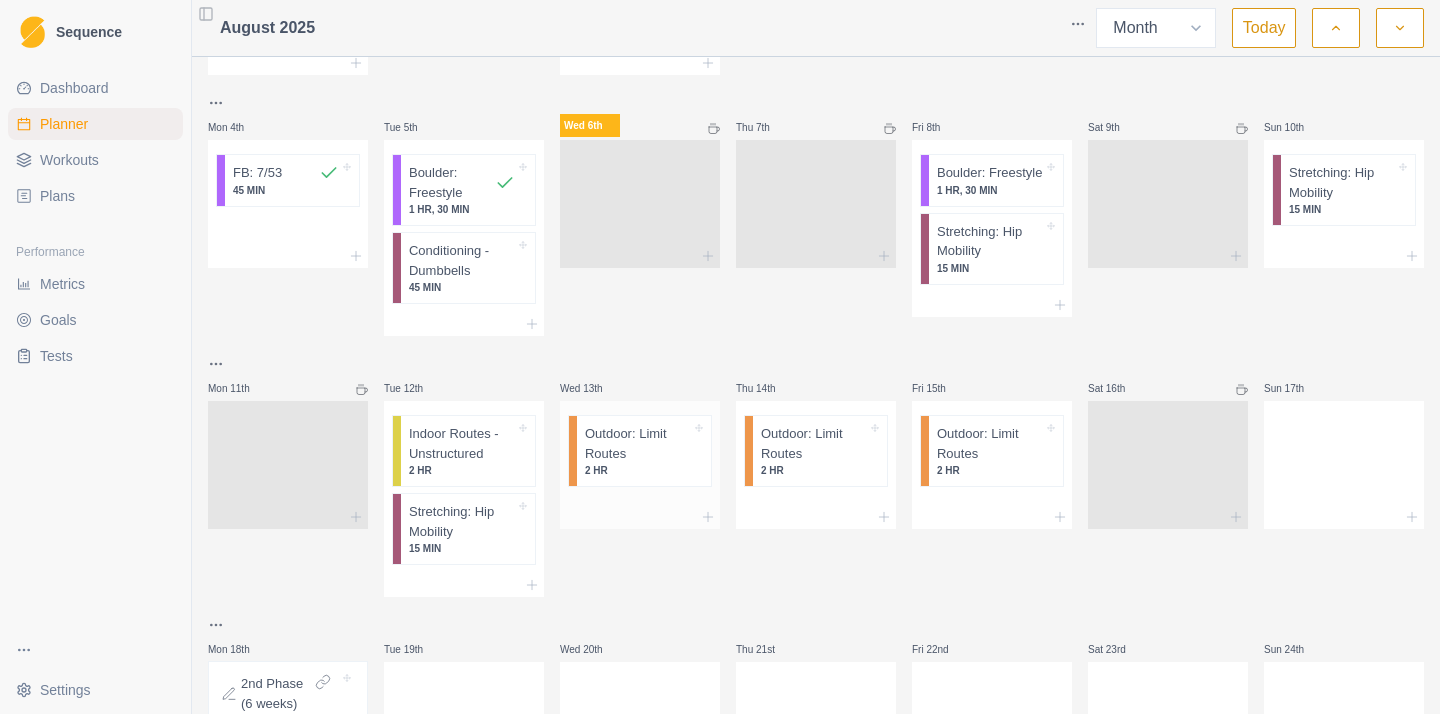 click on "Outdoor: Limit Routes" at bounding box center (638, 443) 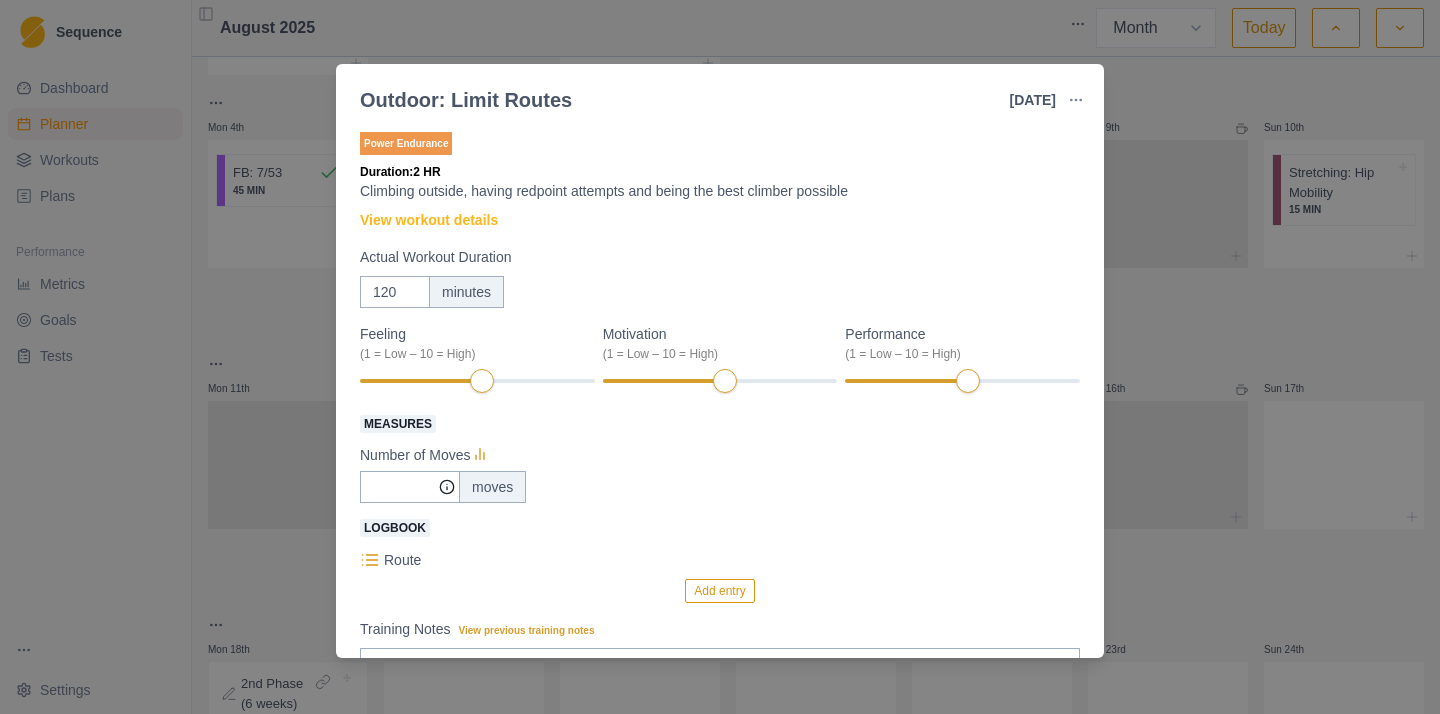 click on "Add entry" at bounding box center [719, 591] 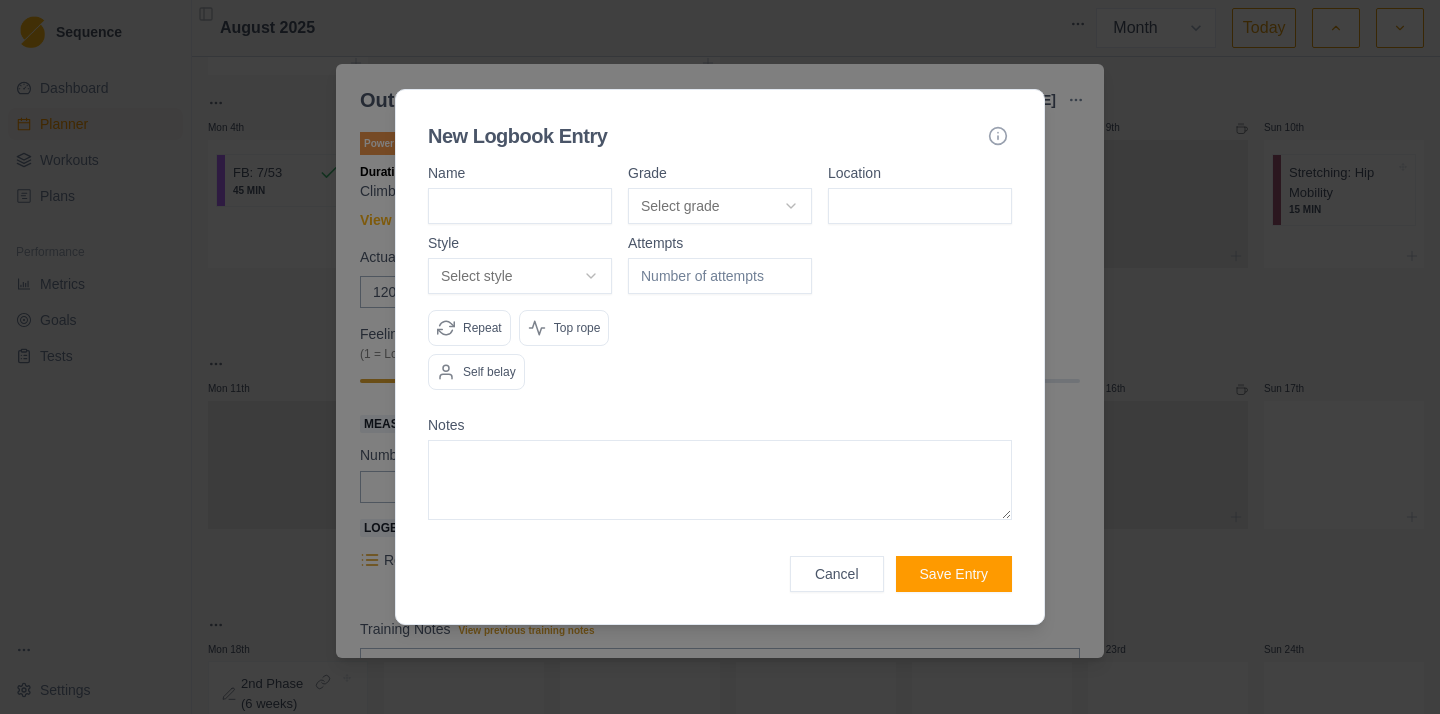 click on "Cancel" at bounding box center [837, 574] 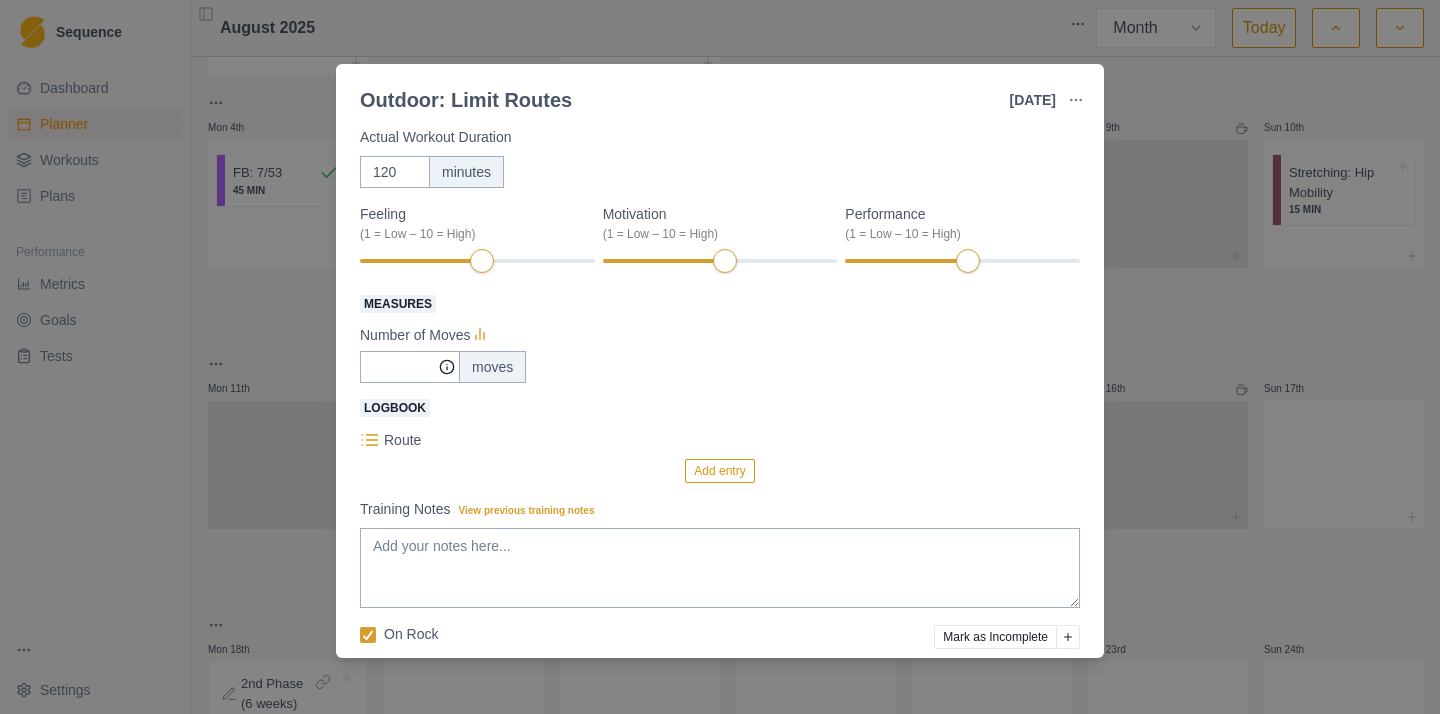 scroll, scrollTop: 199, scrollLeft: 0, axis: vertical 